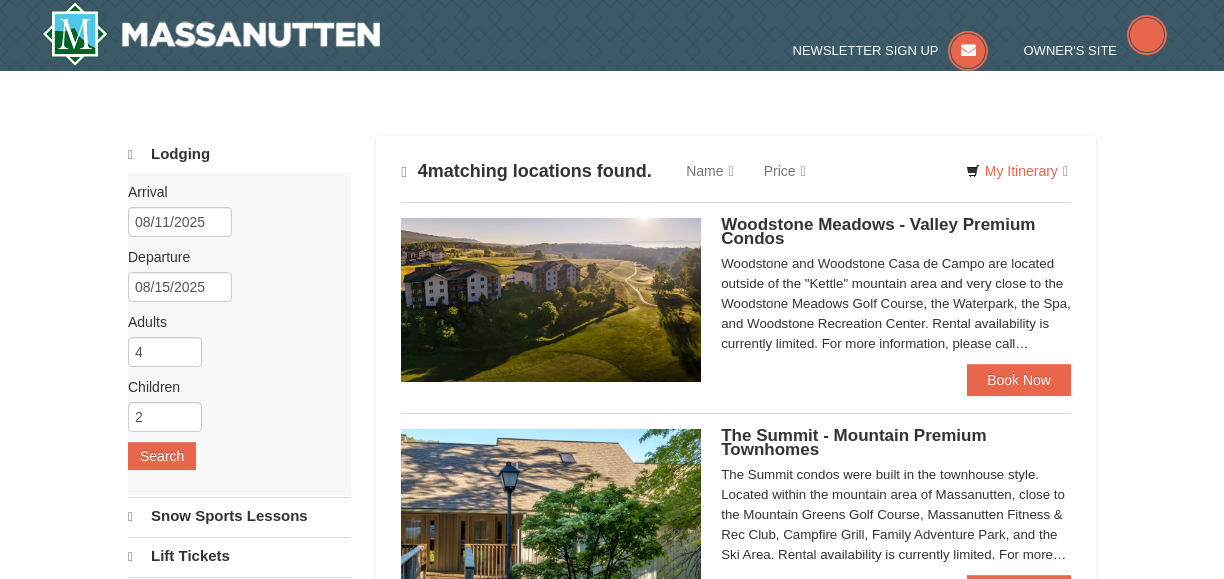 scroll, scrollTop: 0, scrollLeft: 0, axis: both 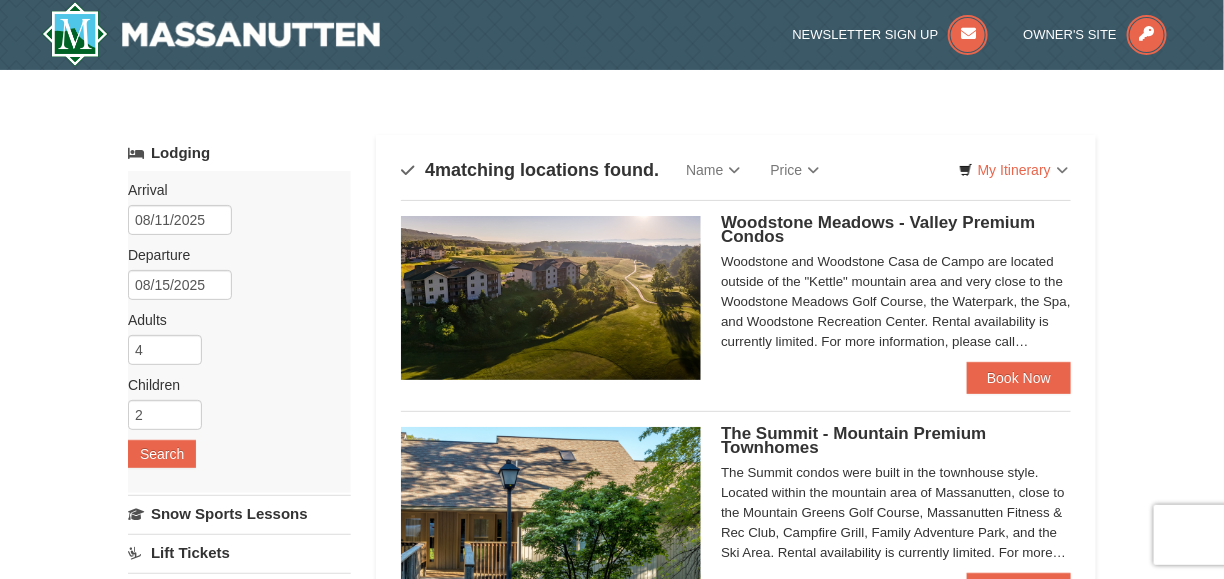 click on "Woodstone and Woodstone Casa de Campo are located outside of the "Kettle" mountain area and very close to the Woodstone Meadows Golf Course, the Waterpark, the Spa, and Woodstone Recreation Center.
Rental availability is currently limited. For more information, please call 540.289.4952 on Monday - Friday 9 am - 6 pm and Saturday 9 am - 1 pm. Condo and hotel reservations are subject to a $25 change fee.
We look forward to welcoming you!" at bounding box center (896, 302) 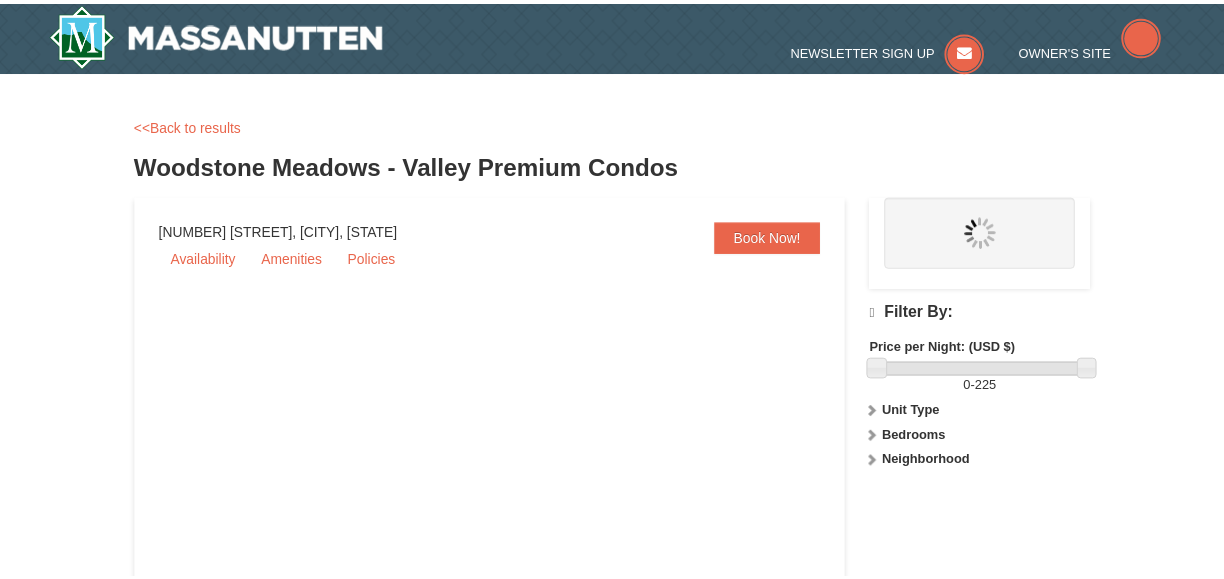 scroll, scrollTop: 0, scrollLeft: 0, axis: both 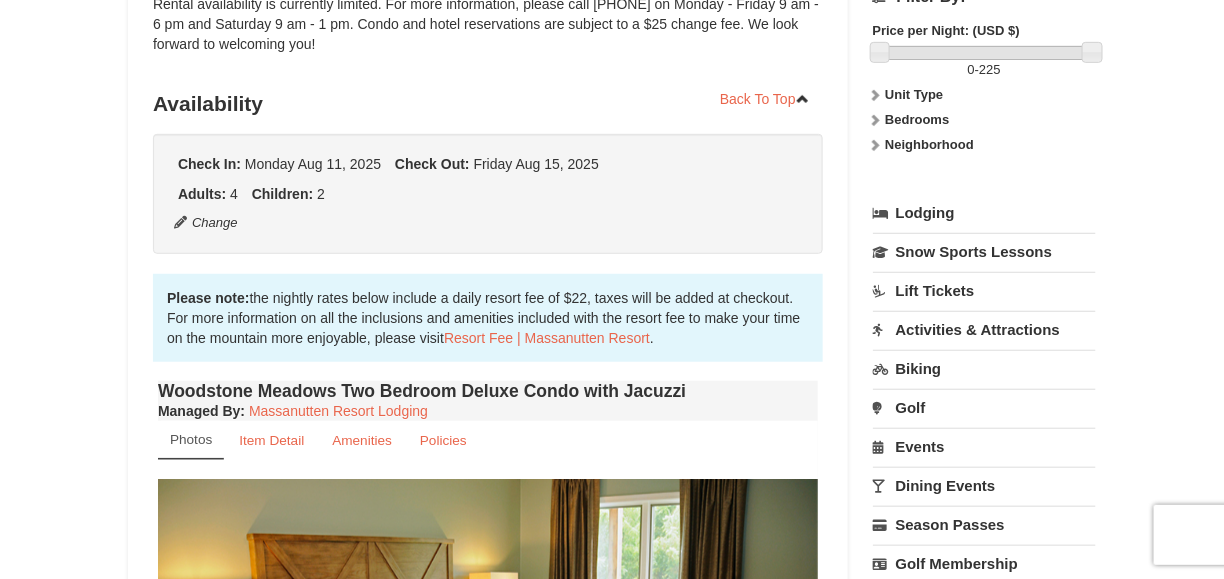 click on "Book from $211!
1822 Resort Drive,
Massanutten,
VA
Availability
Amenities
Policies
‹ ›
Back To Top
Availability
Check In:" at bounding box center (488, 2277) 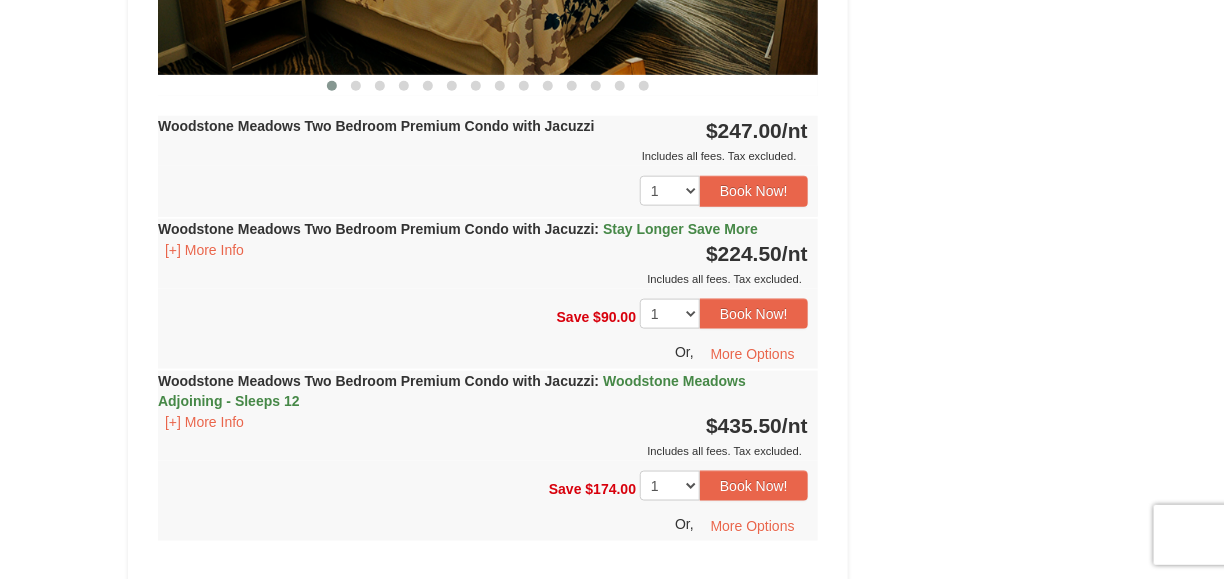 scroll, scrollTop: 3200, scrollLeft: 0, axis: vertical 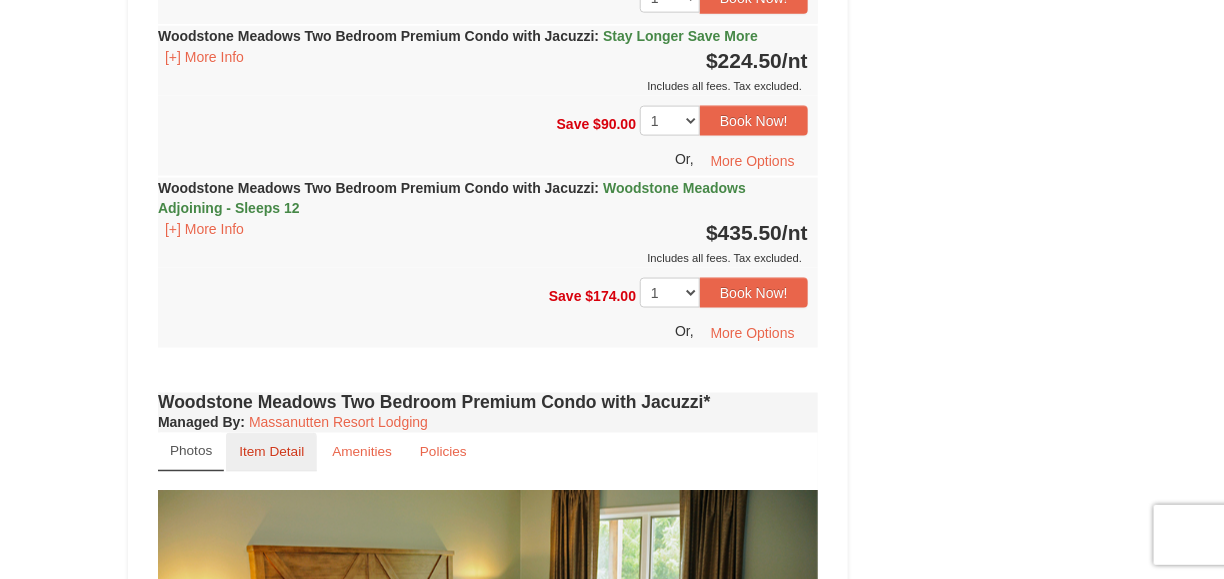 click on "Item Detail" at bounding box center (271, 452) 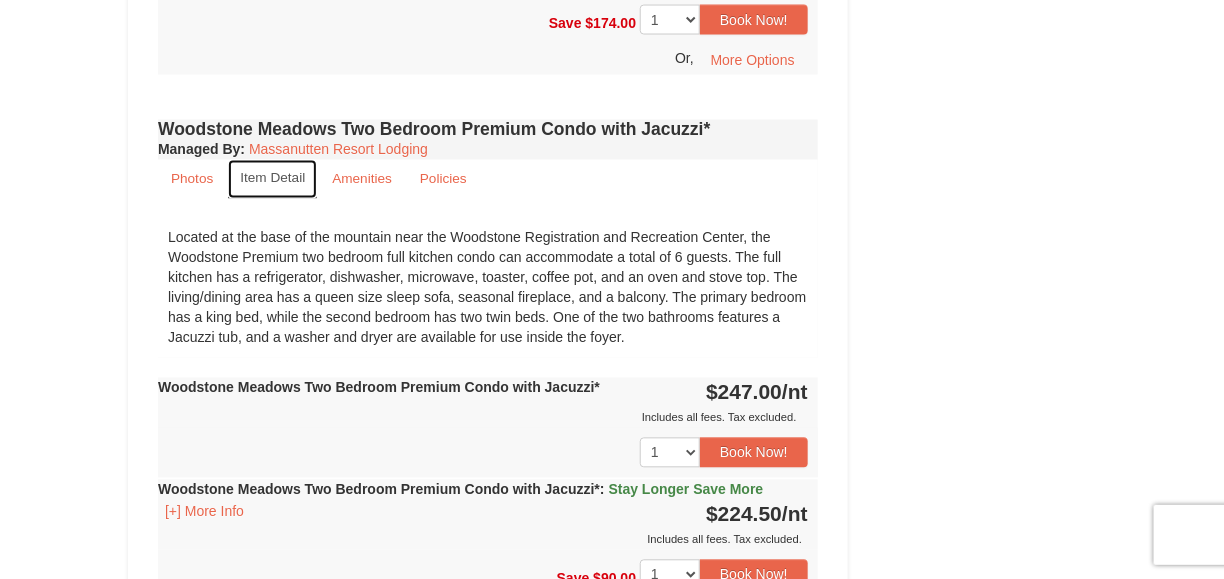 scroll, scrollTop: 3500, scrollLeft: 0, axis: vertical 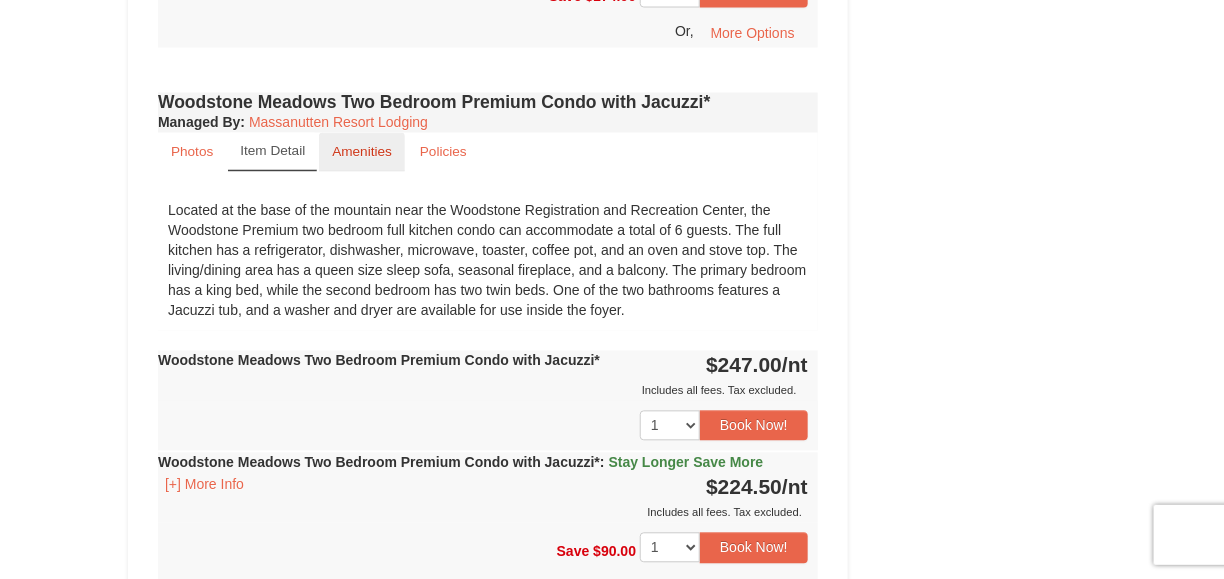 click on "Amenities" at bounding box center (362, 152) 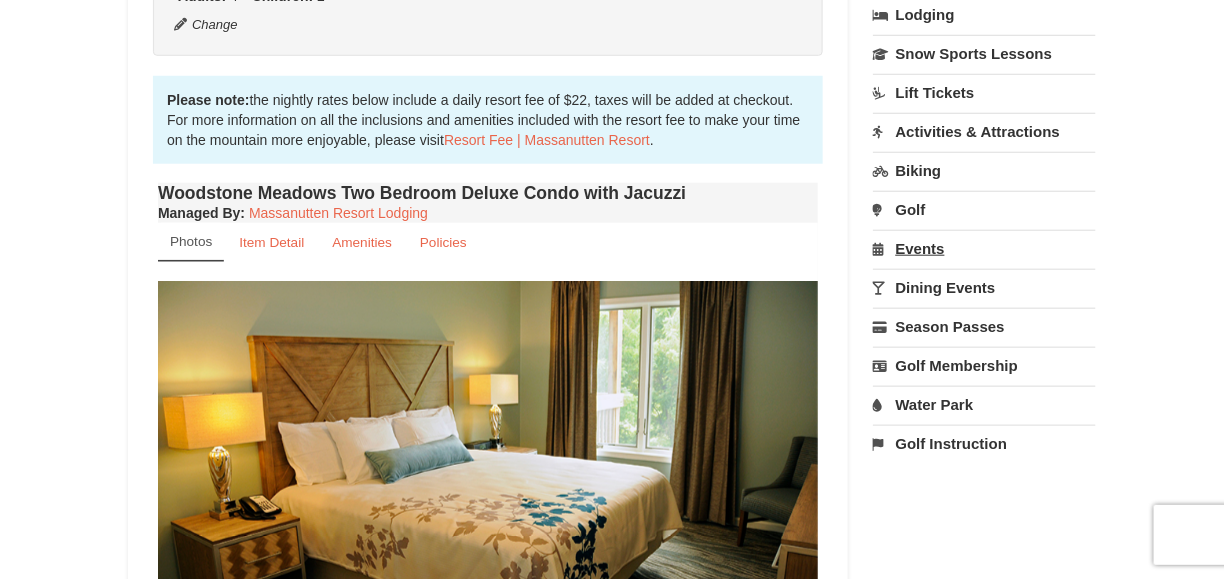 scroll, scrollTop: 500, scrollLeft: 0, axis: vertical 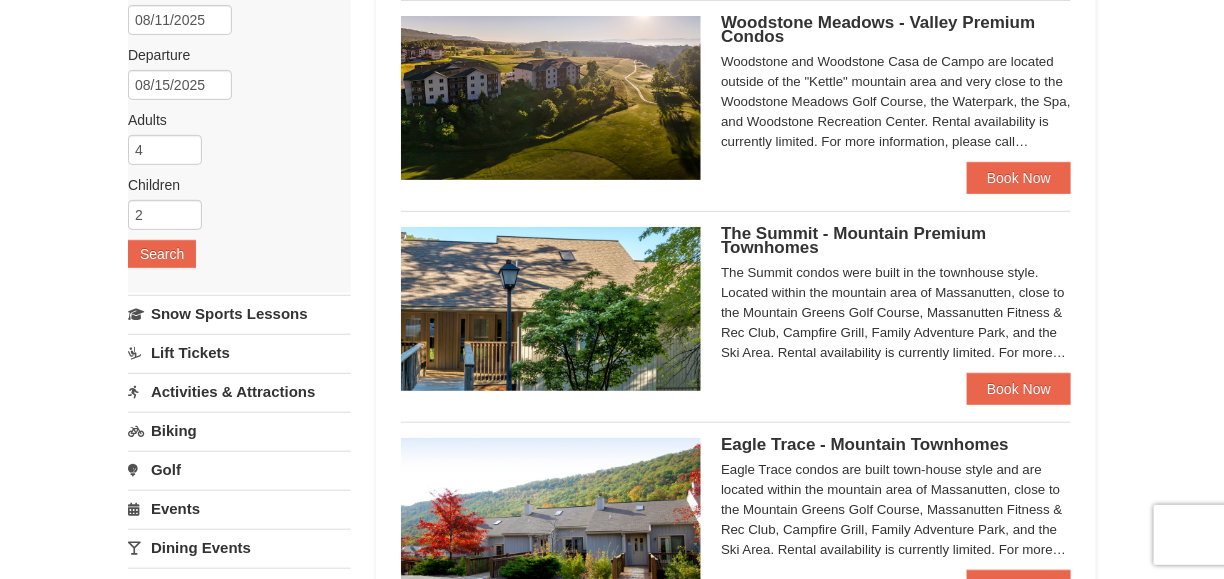 click on "The Summit condos were built in the townhouse style. Located within the mountain area of Massanutten, close to the Mountain Greens Golf Course, Massanutten Fitness & Rec Club, Campfire Grill, Family Adventure Park, and the Ski Area.
Rental availability is currently limited. For more information, please call 540.289.4952 on Monday - Friday 9 am - 6 pm and Saturday 9 am - 1 pm. Condo and hotel reservations are subject to a $25 change fee.
We look forward to welcoming you!" at bounding box center [896, 313] 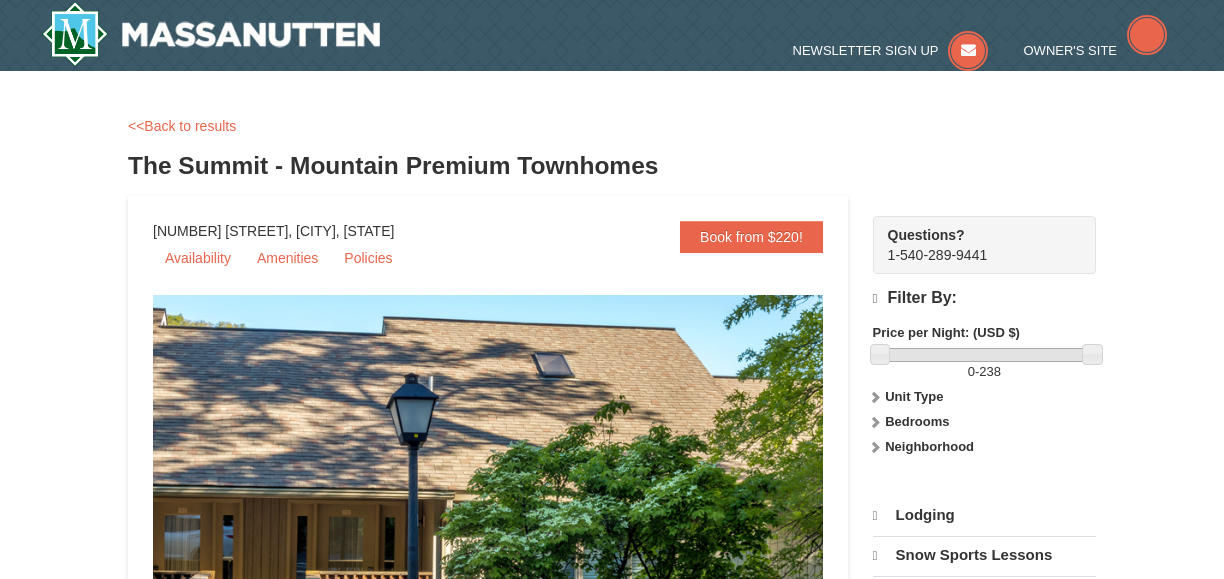 scroll, scrollTop: 0, scrollLeft: 0, axis: both 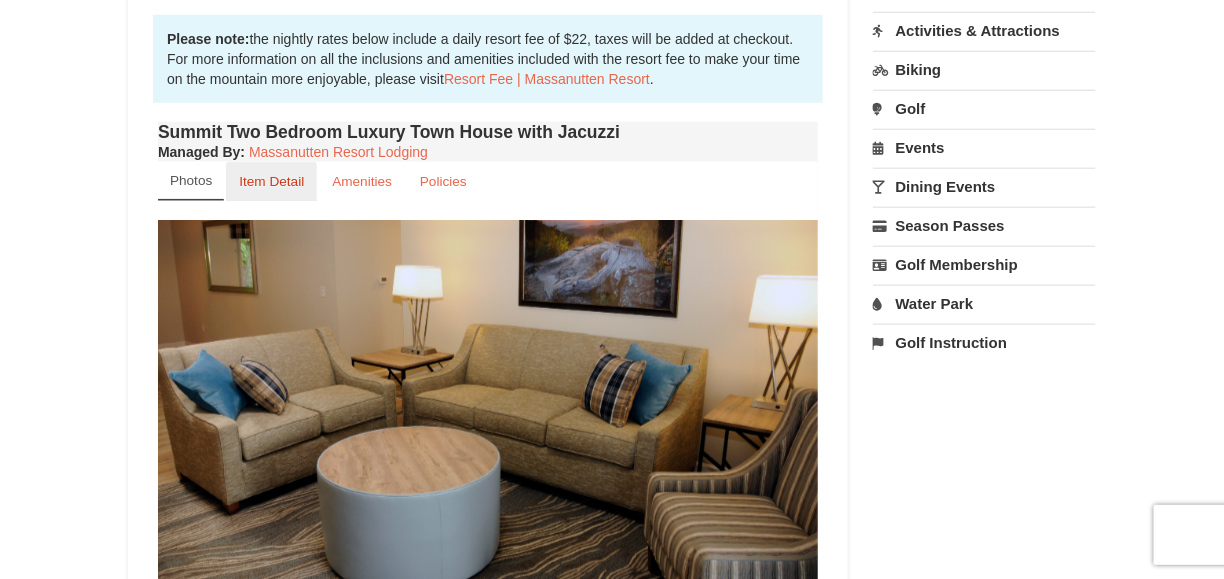 click on "Item Detail" at bounding box center (271, 181) 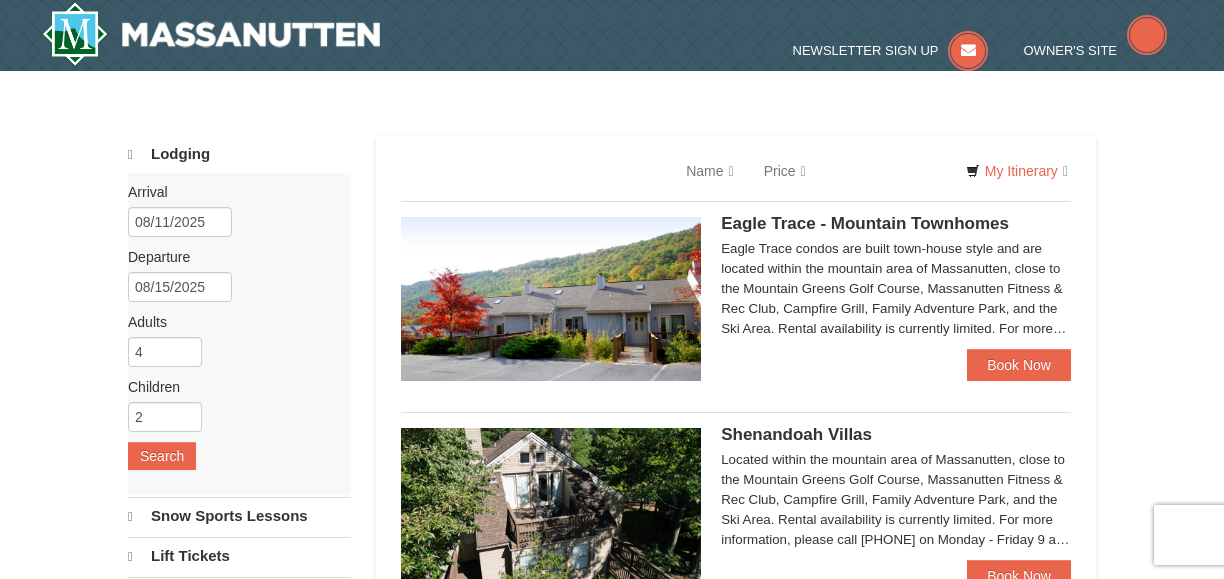 scroll, scrollTop: 200, scrollLeft: 0, axis: vertical 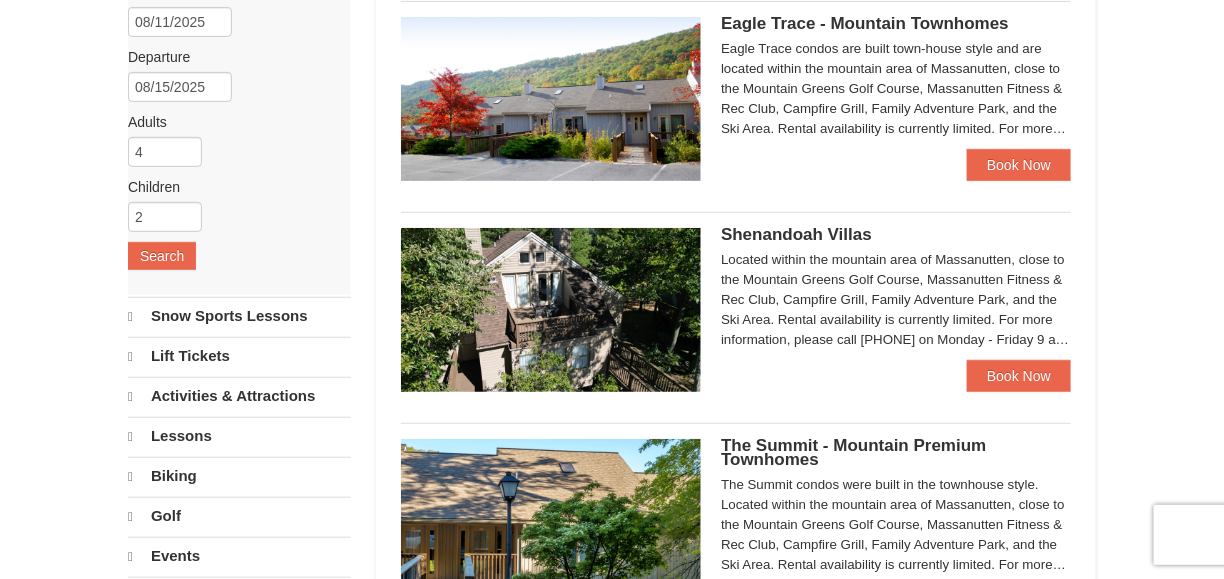 select on "8" 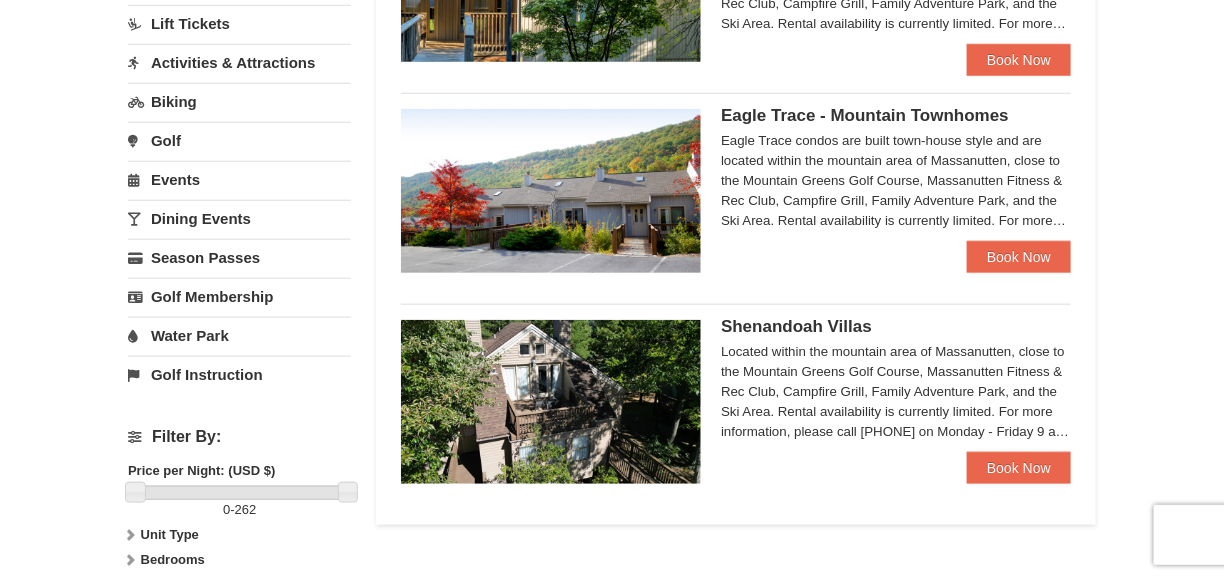 scroll, scrollTop: 500, scrollLeft: 0, axis: vertical 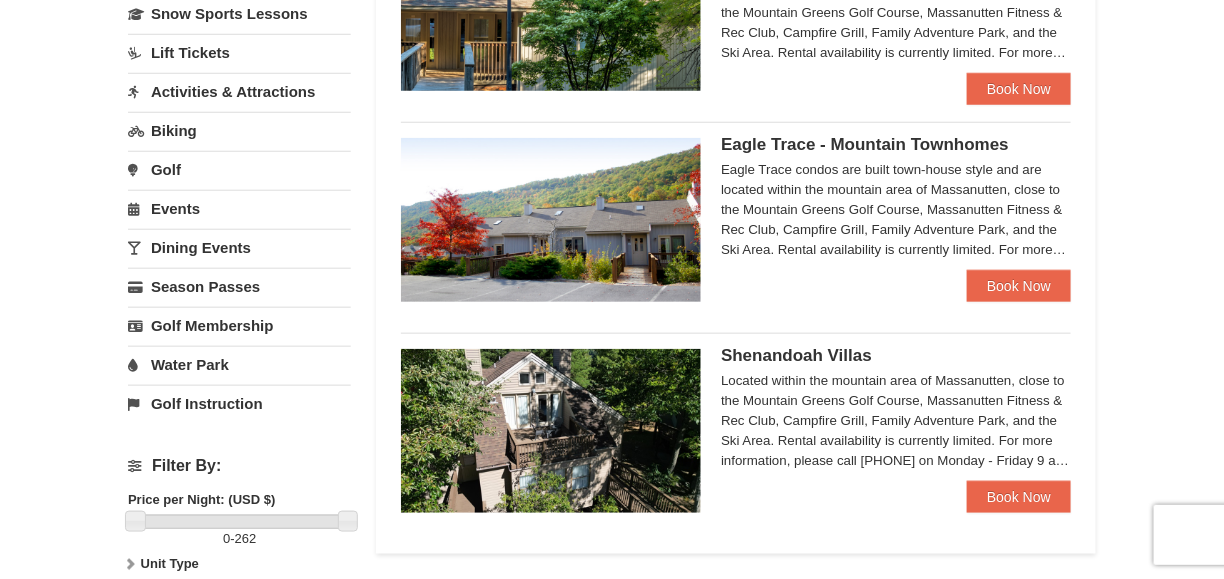 click on "Eagle Trace - Mountain Townhomes
Eagle Trace One Bedroom Townhouse with Jacuzzi
$152.00" at bounding box center (736, 212) 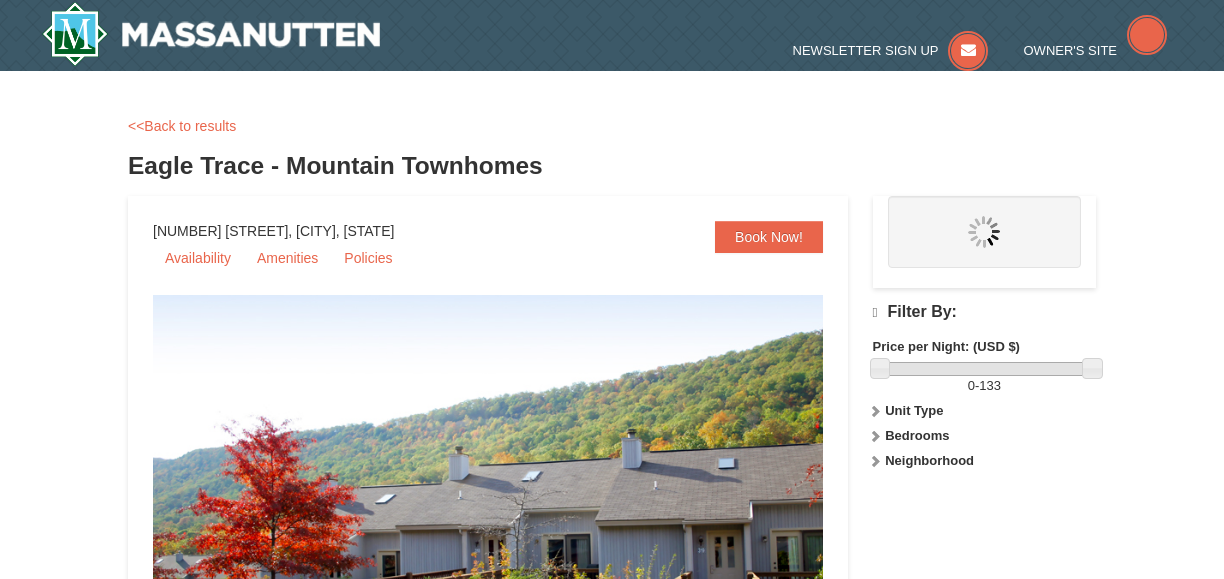 scroll, scrollTop: 0, scrollLeft: 0, axis: both 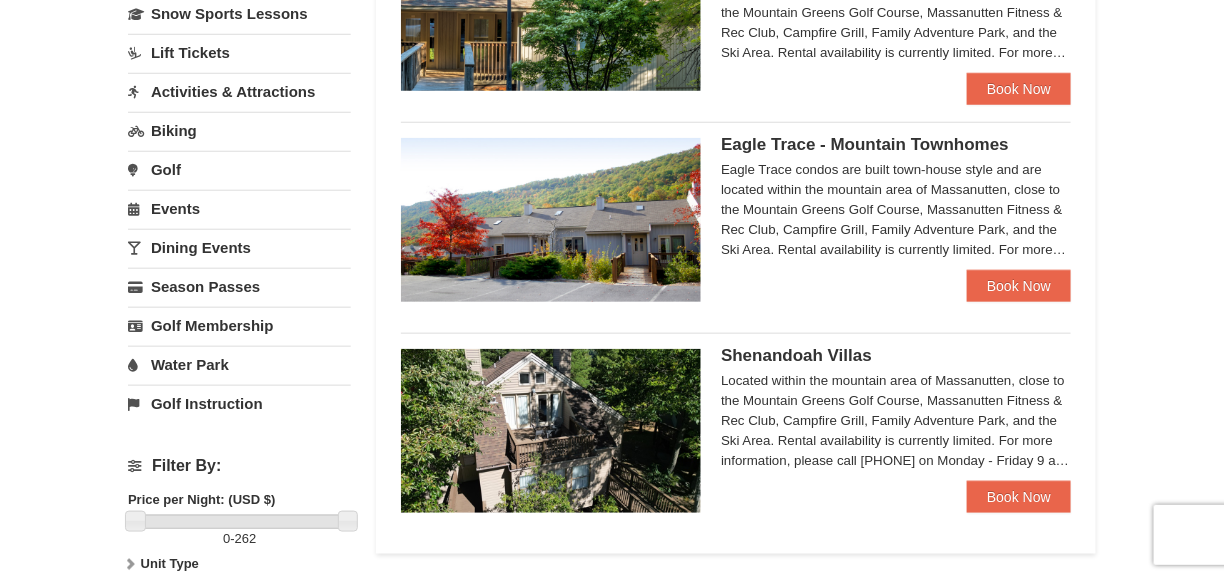 click on "Eagle Trace condos are built town-house style and are located within the mountain area of Massanutten, close to the Mountain Greens Golf Course, Massanutten Fitness & Rec Club, Campfire Grill, Family Adventure Park, and the Ski Area.
Rental availability is currently limited. For more information, please call 540.289.4952 on Monday - Friday 9 am - 6 pm and Saturday 9 am - 1 pm. Condo and hotel reservations are subject to a $25 change fee.
Activities may be limited and advance sign-ups and ticket purchases required. For more information please visit https://www.massresort.com. Thank you for your patience and understanding. We look forward to welcoming you!" at bounding box center [896, 210] 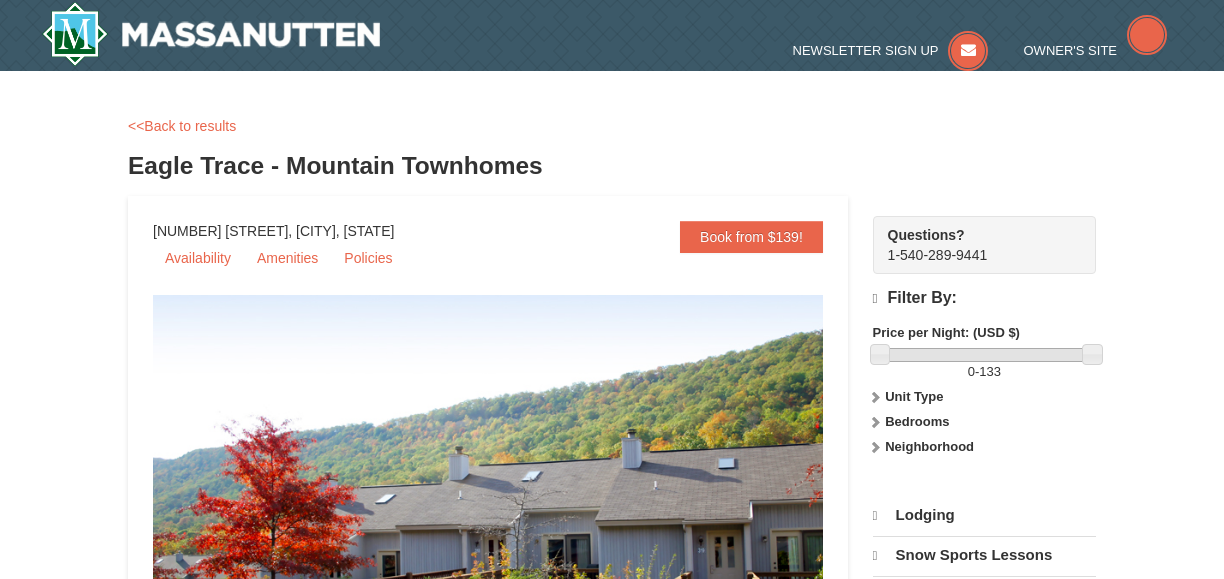 scroll, scrollTop: 0, scrollLeft: 0, axis: both 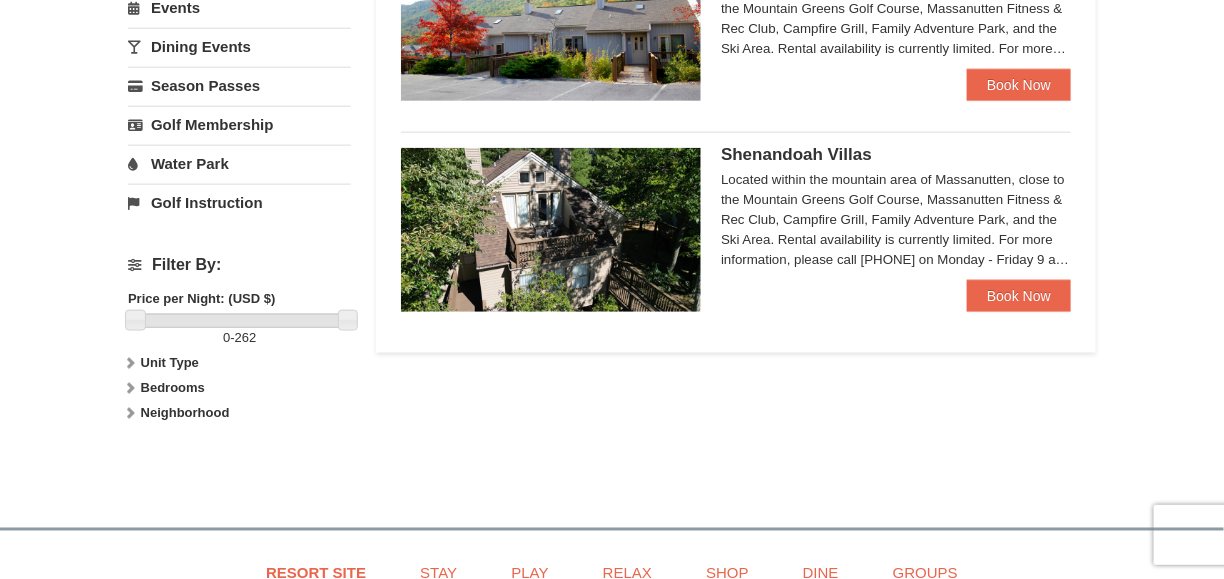 click on "Located within the mountain area of Massanutten, close to the Mountain Greens Golf Course, Massanutten Fitness & Rec Club, Campfire Grill, Family Adventure Park, and the Ski Area.
Rental availability is currently limited. For more information, please call [PHONE] on Monday - Friday 9 am - 6 pm and Saturday 9 am - 1 pm. Condo and hotel reservations are subject to a $25 change fee.
We look forward to welcoming you!" at bounding box center [896, 220] 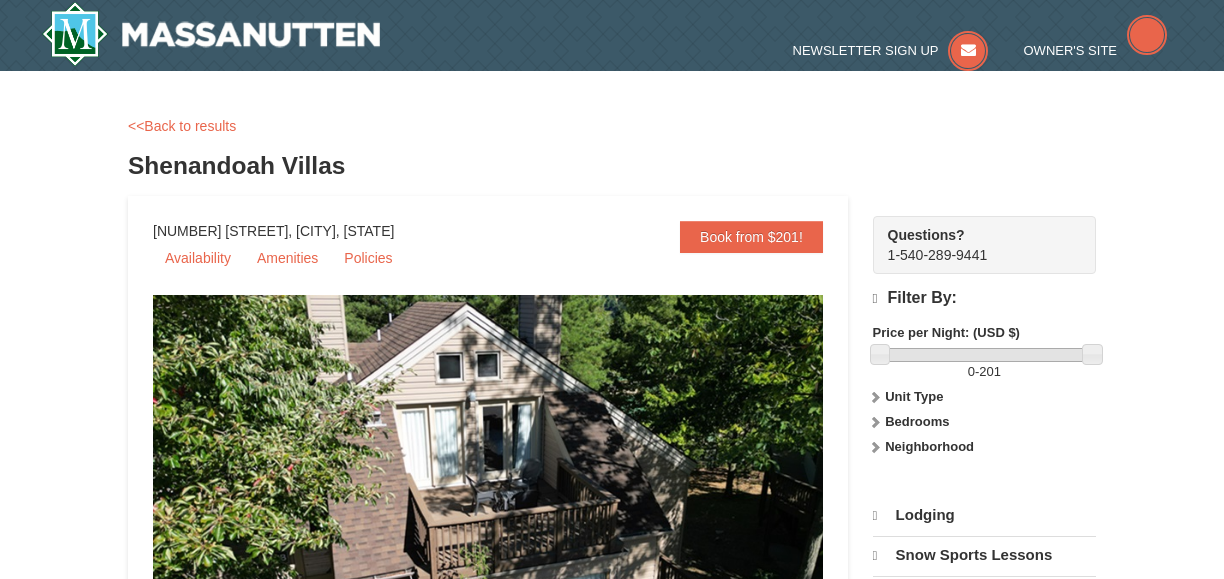 scroll, scrollTop: 0, scrollLeft: 0, axis: both 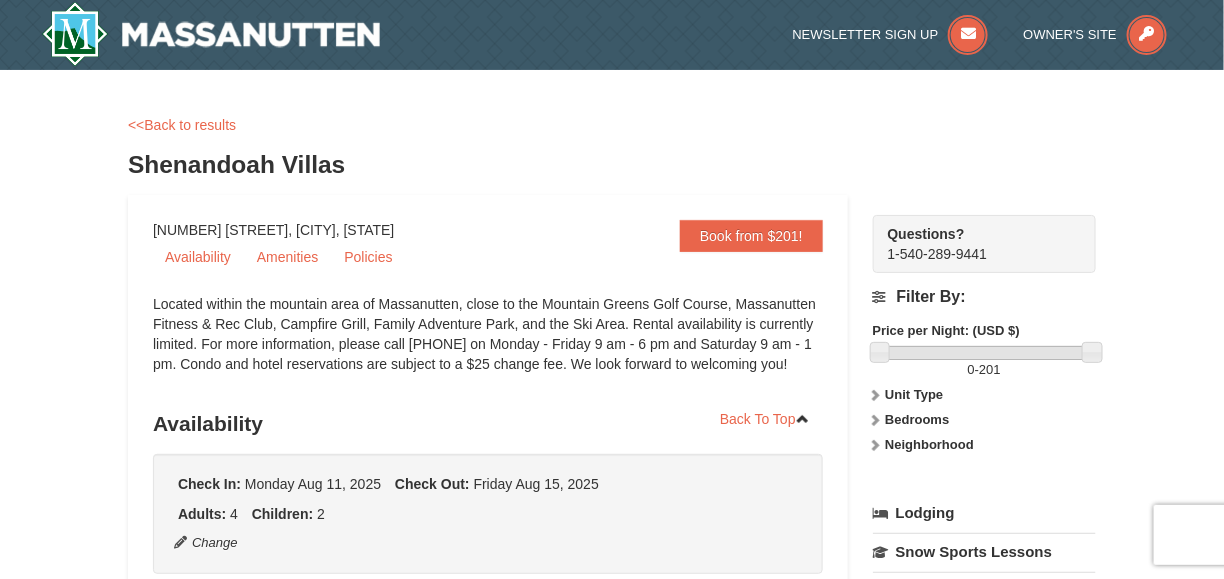 click on "Located within the mountain area of Massanutten, close to the Mountain Greens Golf Course, Massanutten Fitness & Rec Club, Campfire Grill, Family Adventure Park, and the Ski Area.
Rental availability is currently limited. For more information, please call [PHONE] on Monday - Friday 9 am - 6 pm and Saturday 9 am - 1 pm. Condo and hotel reservations are subject to a $25 change fee.
We look forward to welcoming you!" at bounding box center [488, 344] 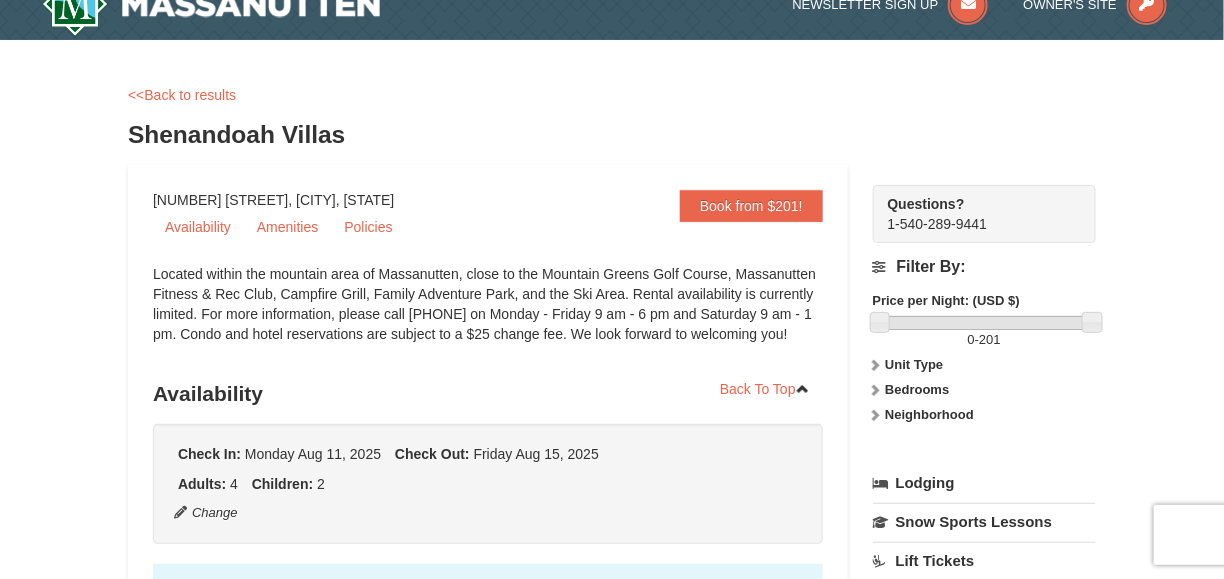 scroll, scrollTop: 0, scrollLeft: 0, axis: both 